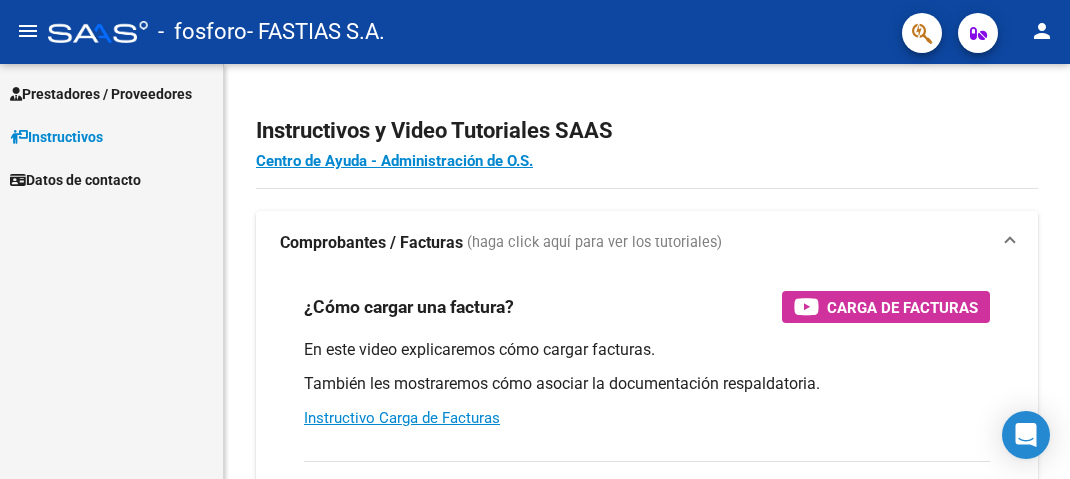 scroll, scrollTop: 0, scrollLeft: 0, axis: both 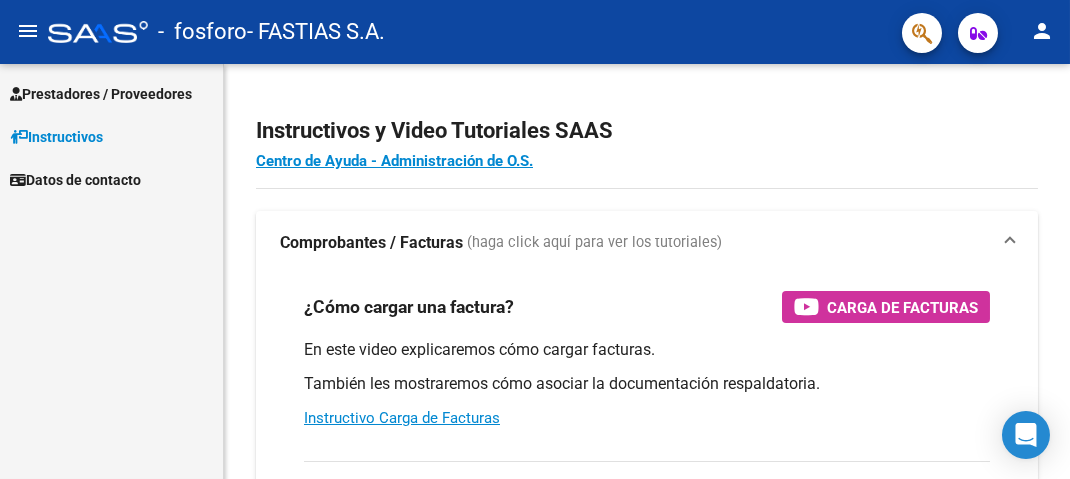 click on "Prestadores / Proveedores" at bounding box center (111, 93) 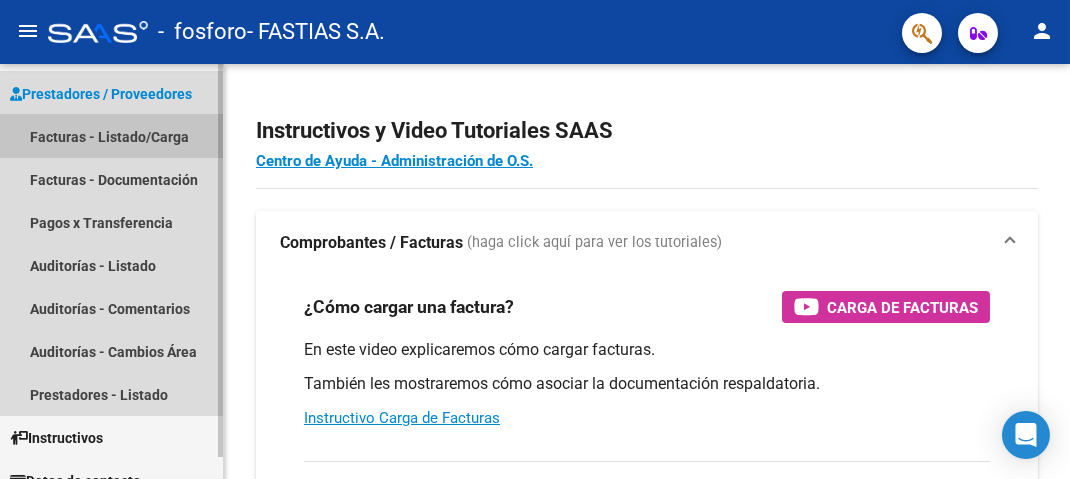 click on "Facturas - Listado/Carga" at bounding box center [111, 136] 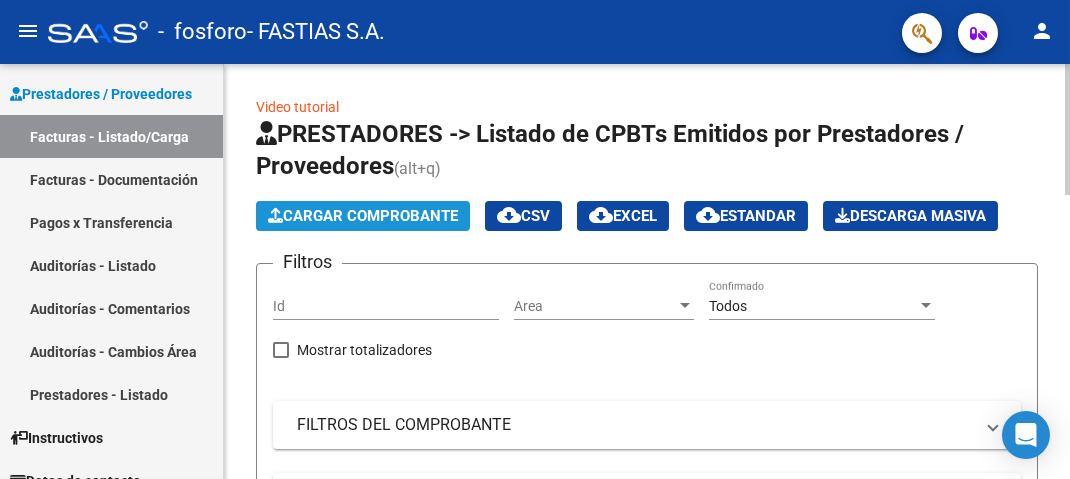 click on "Cargar Comprobante" 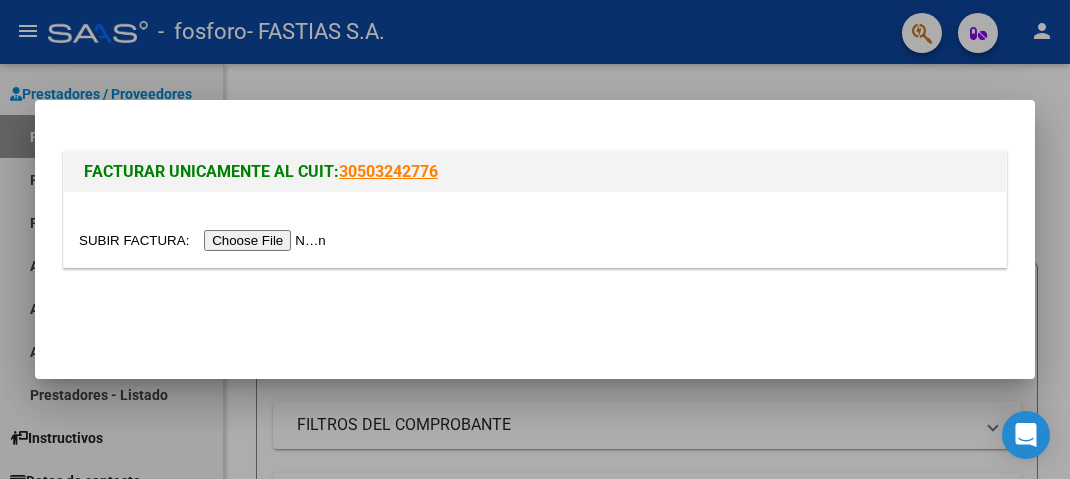 click at bounding box center (205, 240) 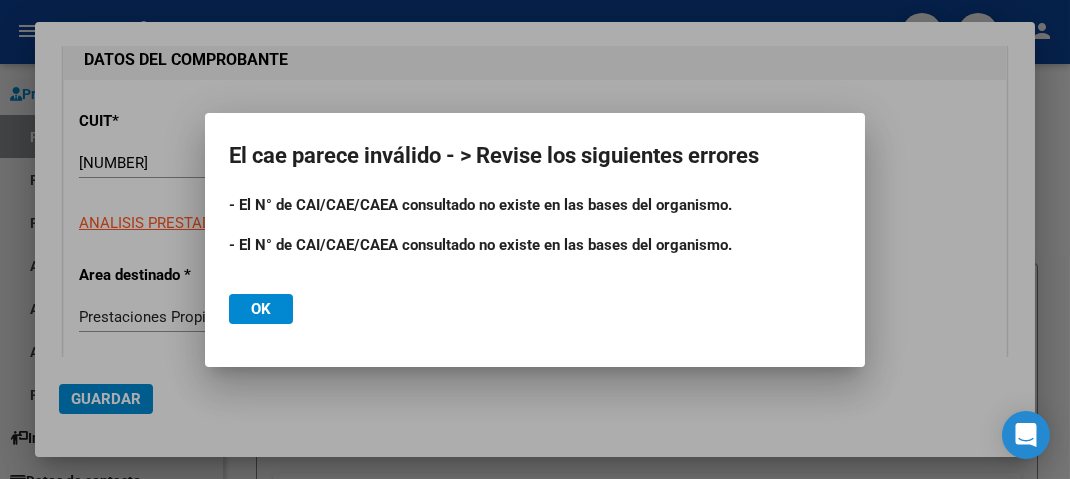 scroll, scrollTop: 324, scrollLeft: 0, axis: vertical 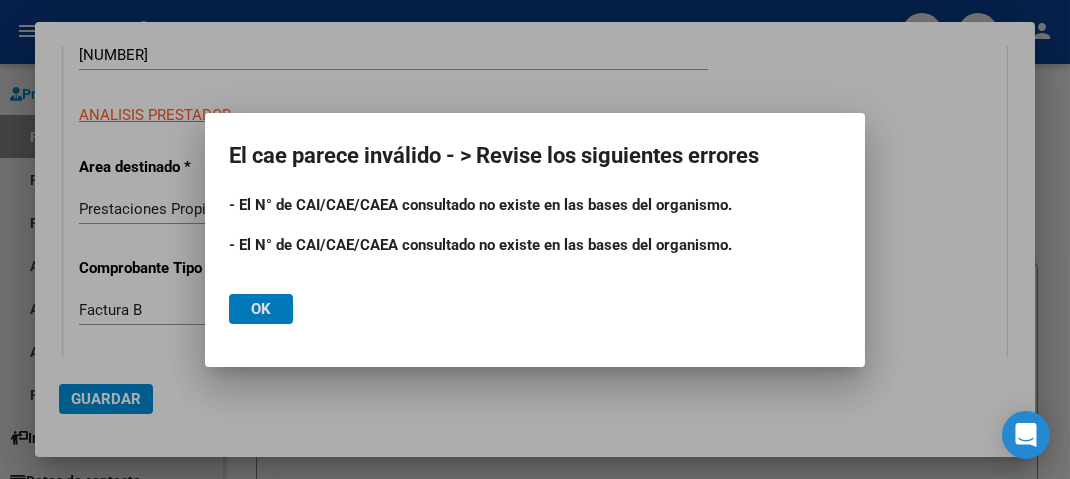 click on "Ok" 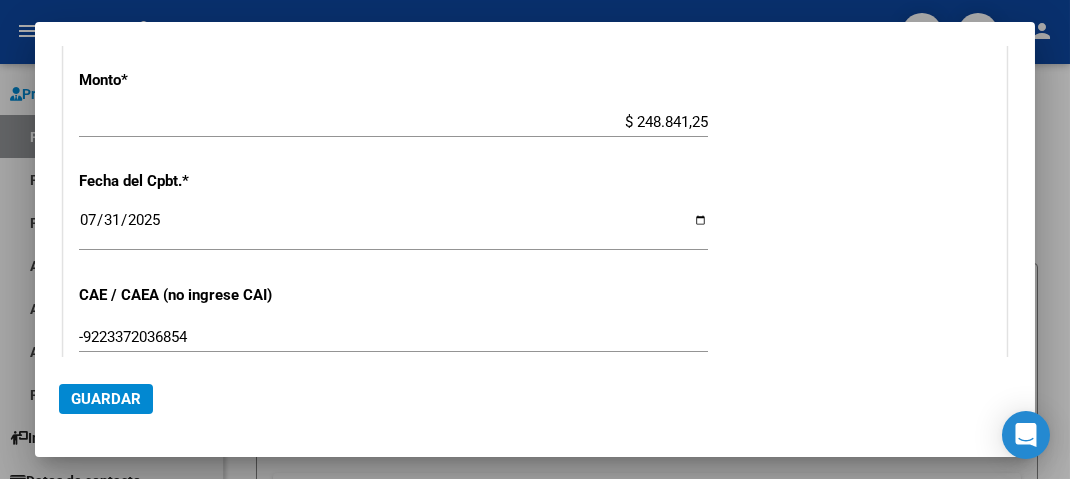 scroll, scrollTop: 864, scrollLeft: 0, axis: vertical 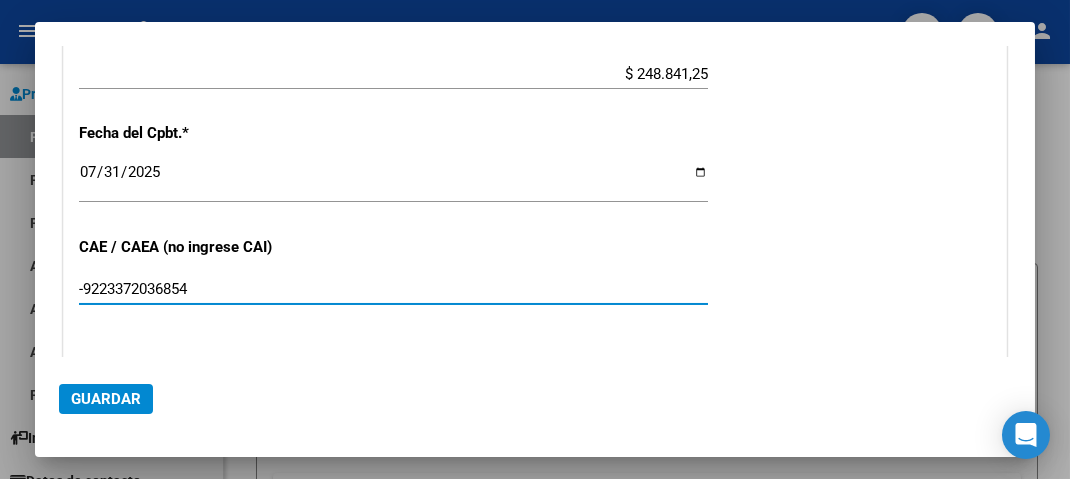 drag, startPoint x: 225, startPoint y: 270, endPoint x: 0, endPoint y: 251, distance: 225.8008 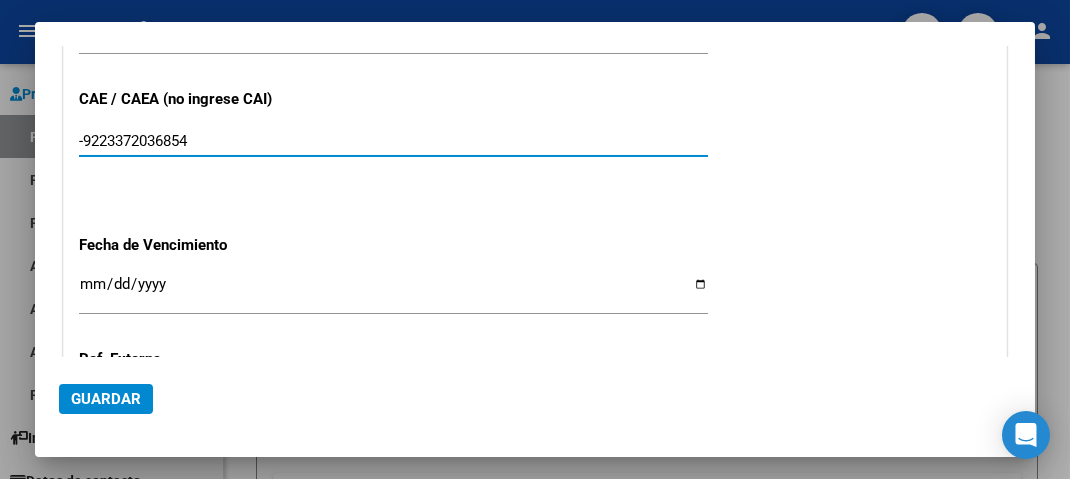 scroll, scrollTop: 972, scrollLeft: 0, axis: vertical 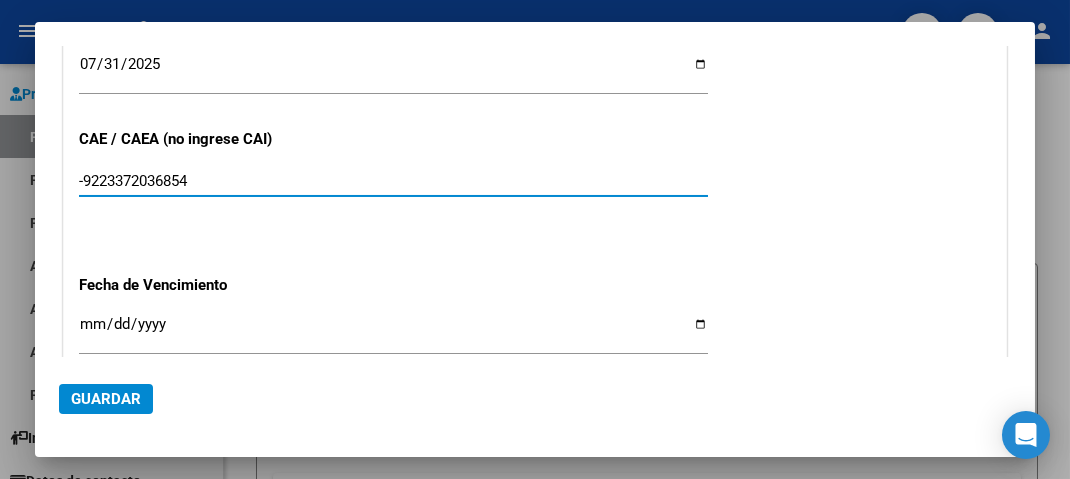 type on "[NUMBER]" 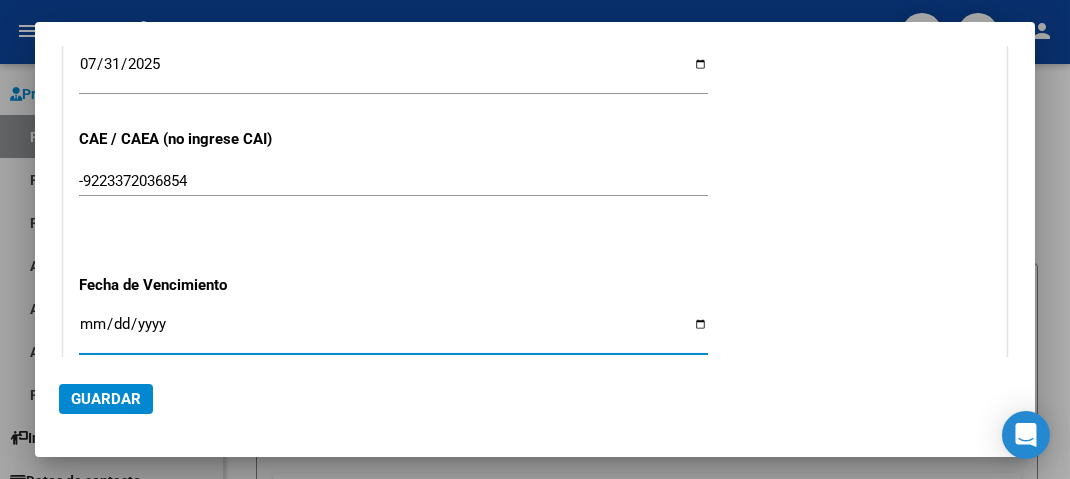 click on "Ingresar la fecha" at bounding box center (393, 332) 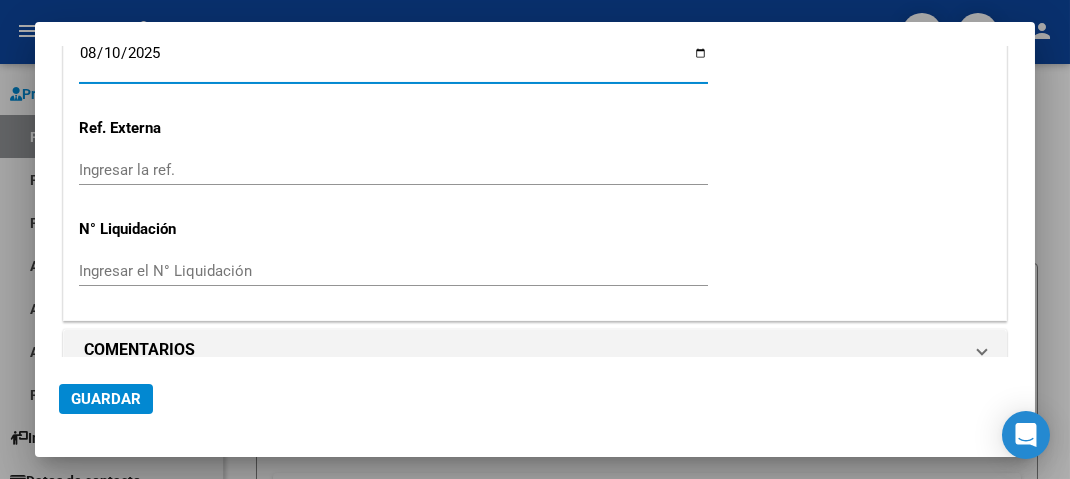 scroll, scrollTop: 1244, scrollLeft: 0, axis: vertical 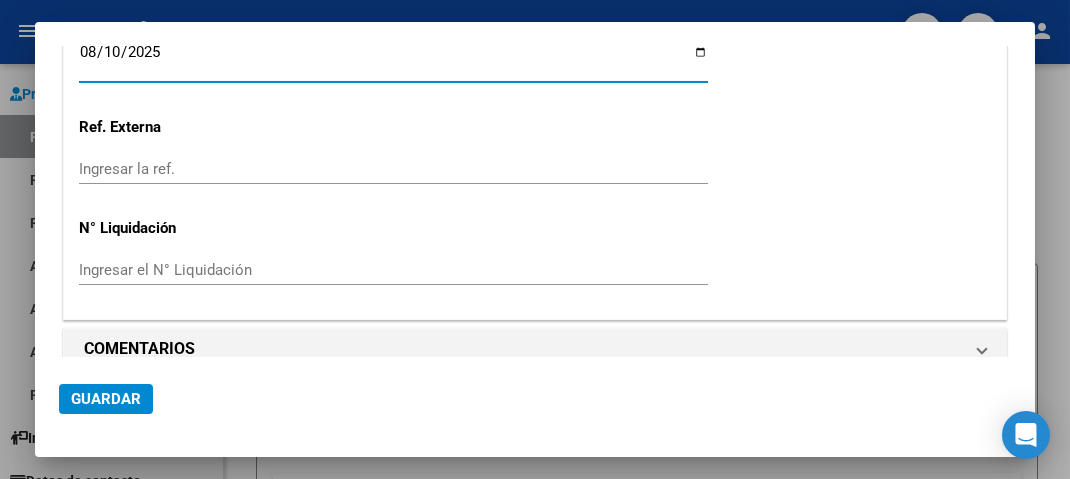 click on "Guardar" 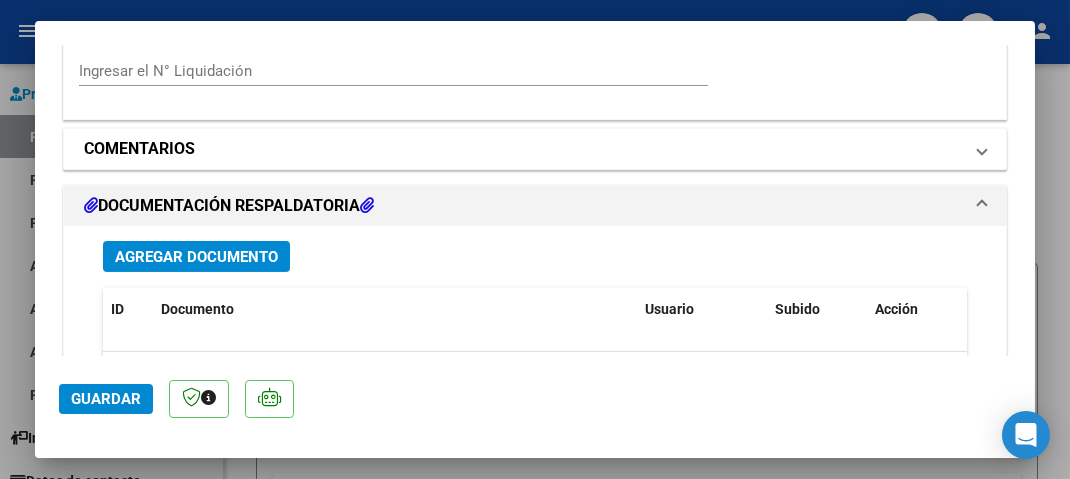 scroll, scrollTop: 1621, scrollLeft: 0, axis: vertical 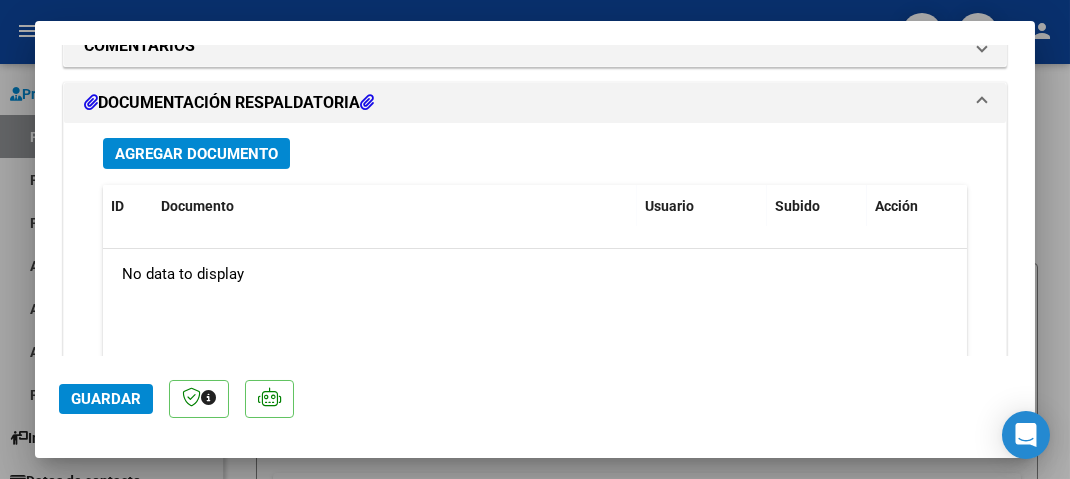 click on "Agregar Documento" at bounding box center (196, 154) 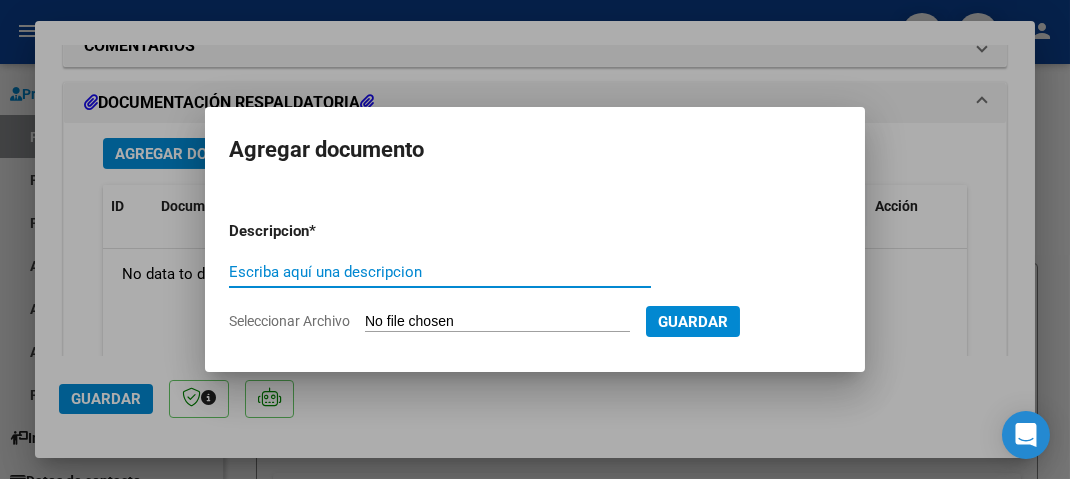 click on "Escriba aquí una descripcion" at bounding box center [440, 272] 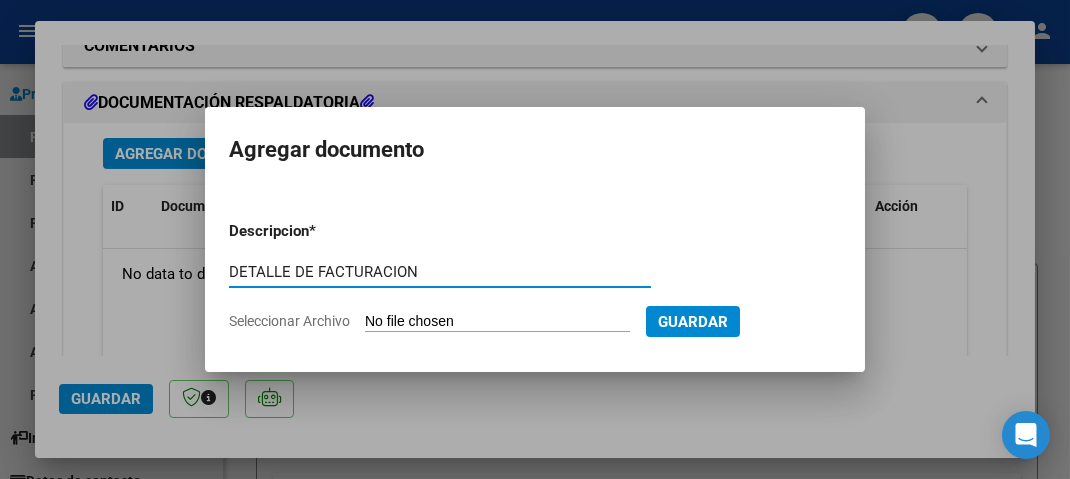 type on "DETALLE DE FACTURACION" 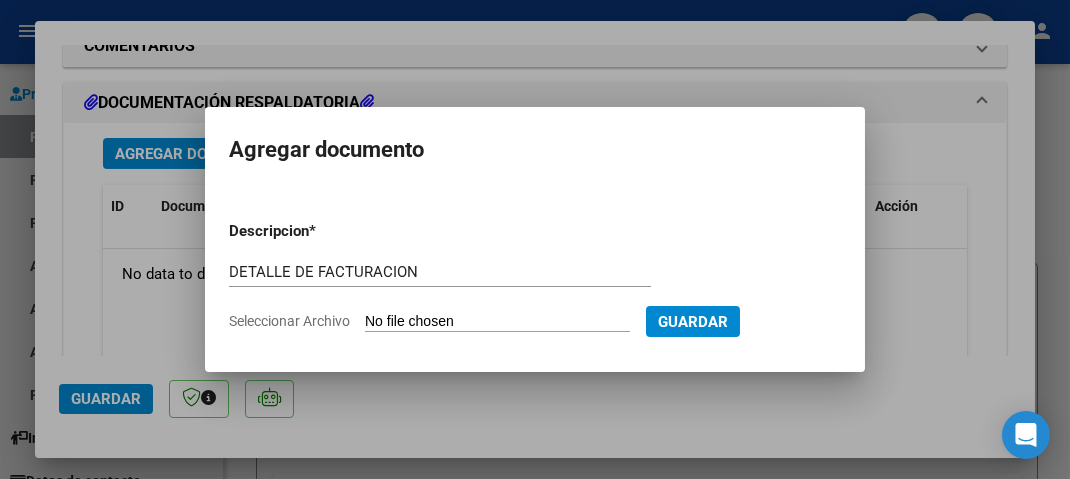 click on "Seleccionar Archivo" at bounding box center (497, 322) 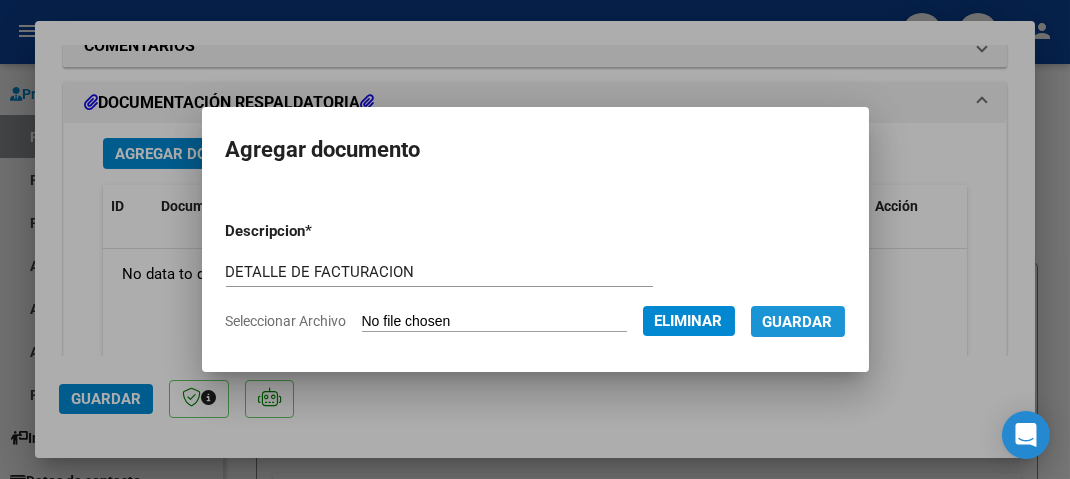 click on "Guardar" at bounding box center [798, 322] 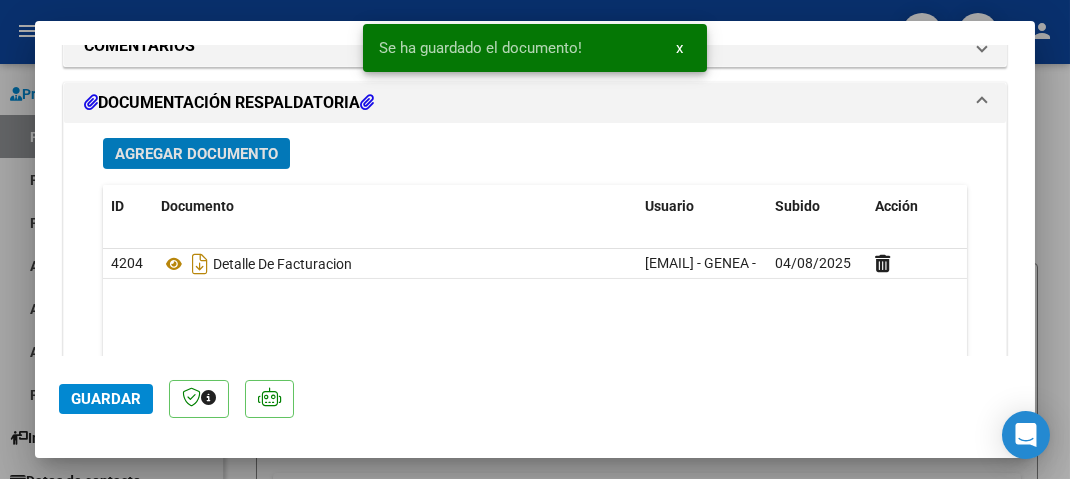 click on "Agregar Documento" at bounding box center [196, 154] 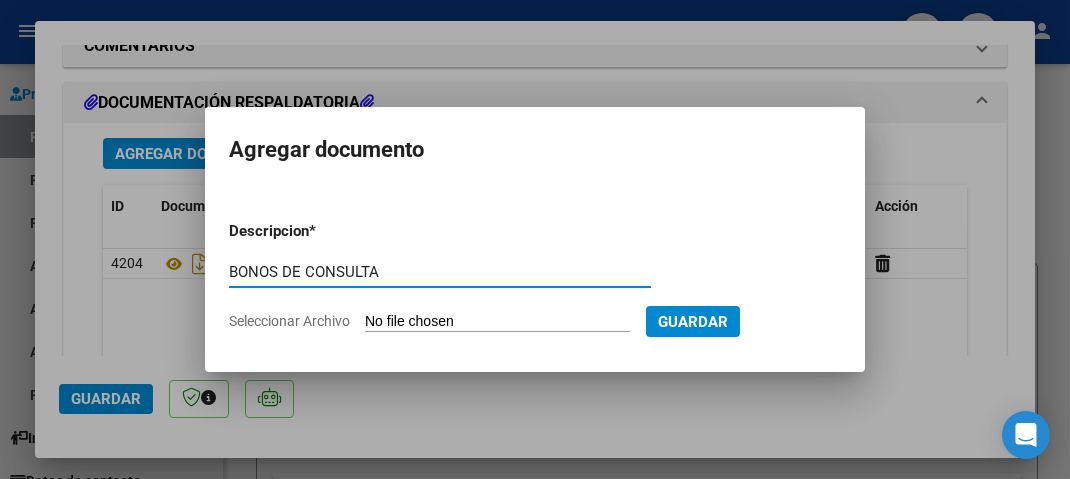 type on "BONOS DE CONSULTA" 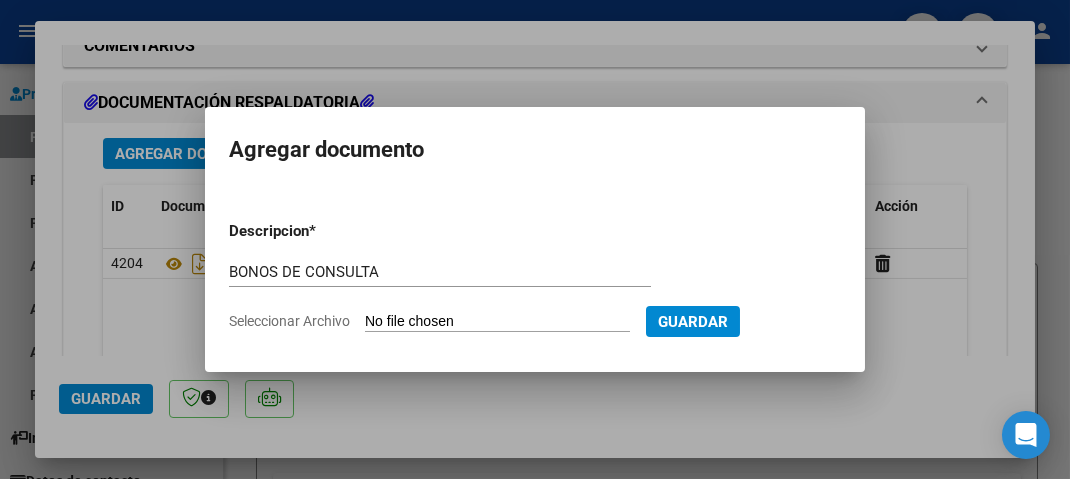 click on "Seleccionar Archivo" at bounding box center [497, 322] 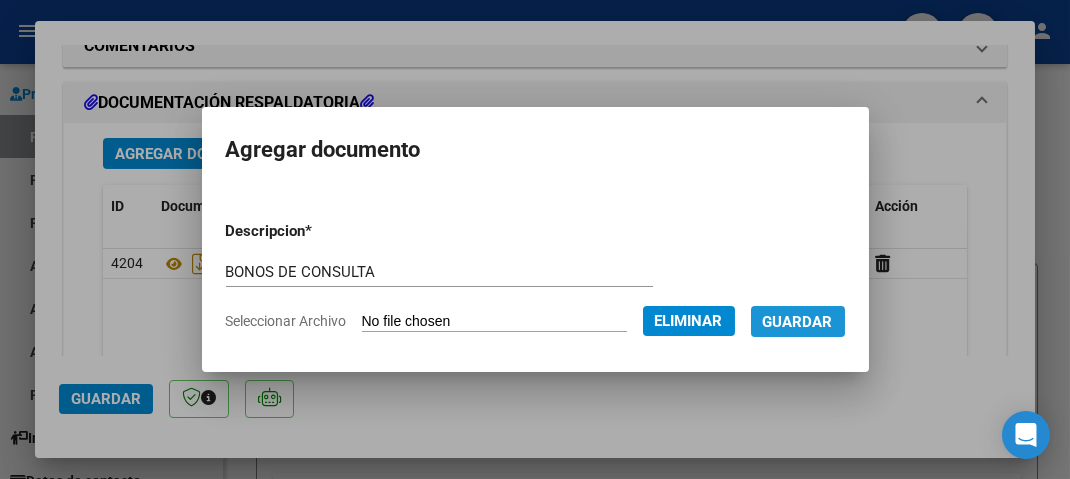 click on "Guardar" at bounding box center [798, 322] 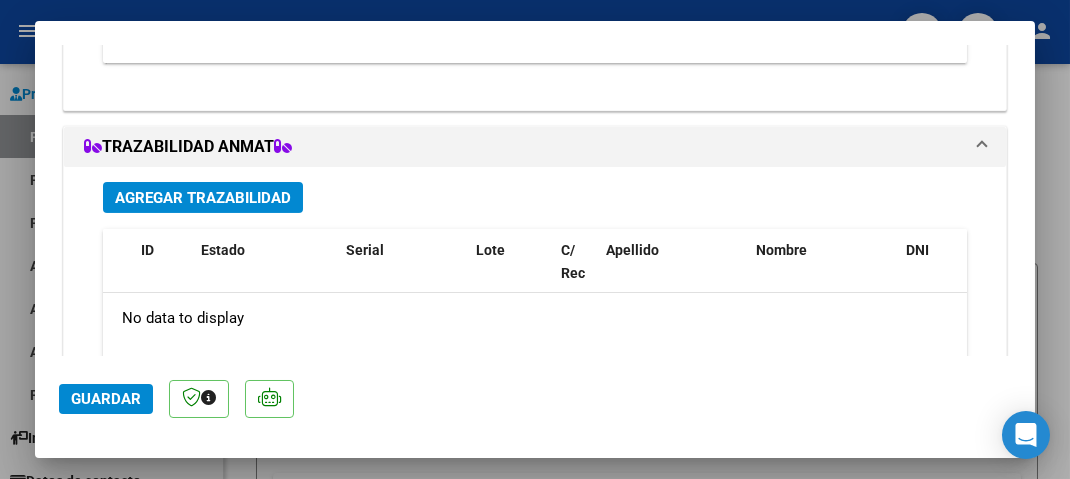 scroll, scrollTop: 2143, scrollLeft: 0, axis: vertical 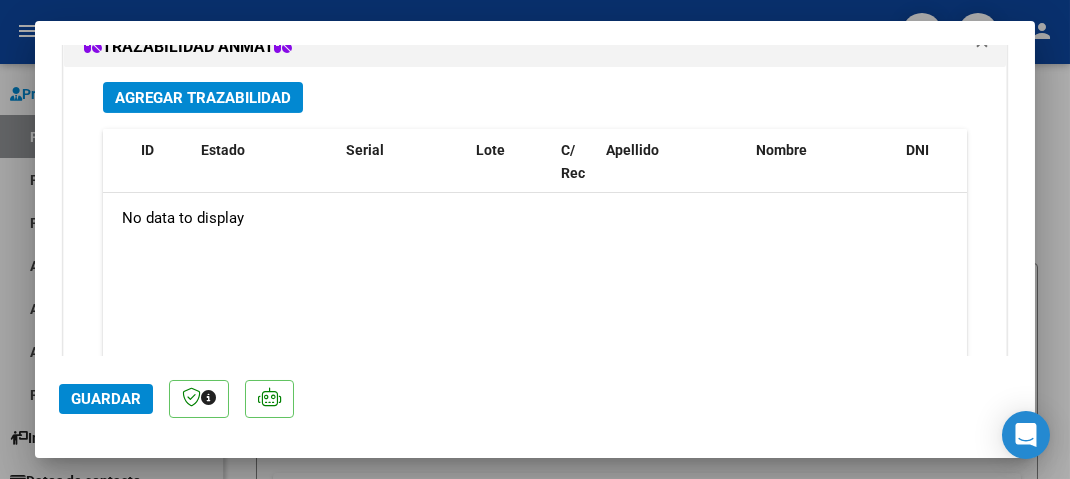 click on "Guardar" 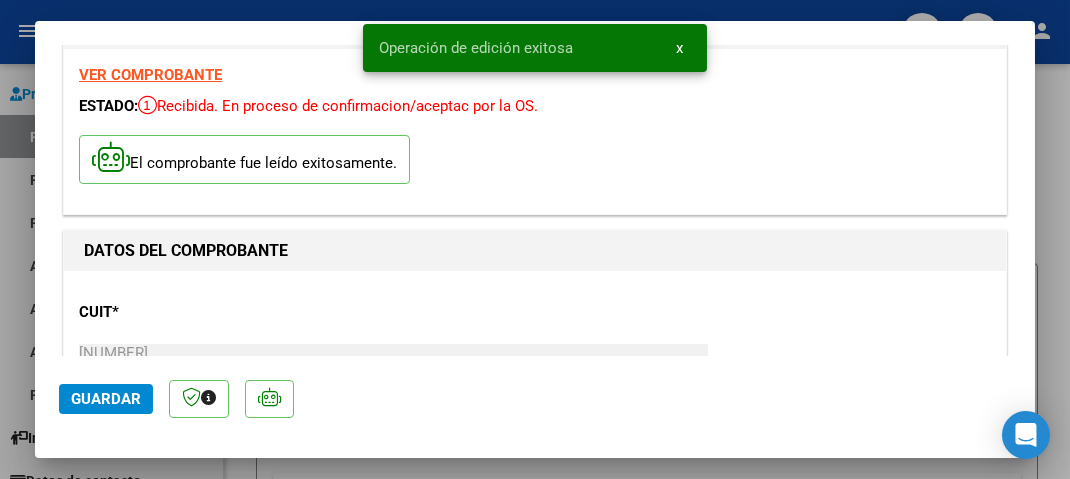 scroll, scrollTop: 0, scrollLeft: 0, axis: both 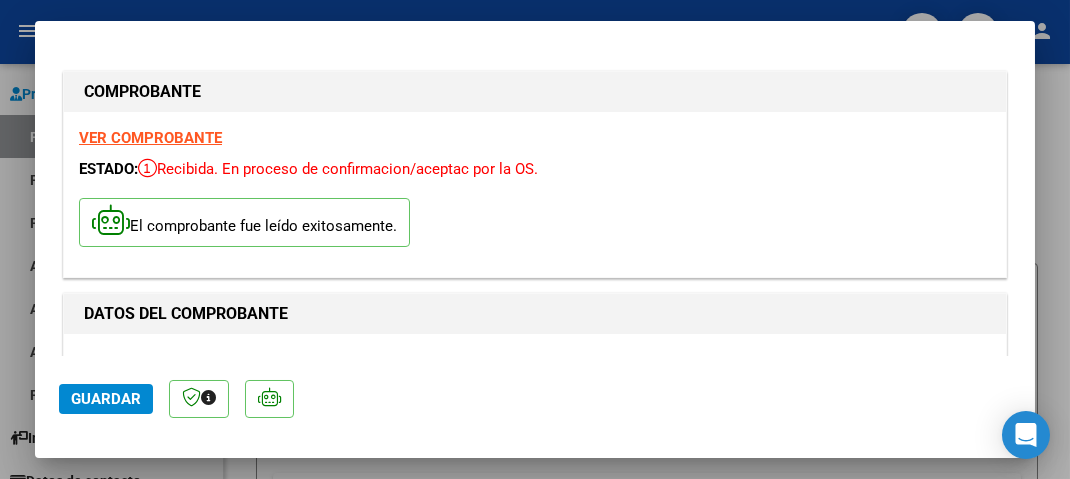 click at bounding box center (535, 239) 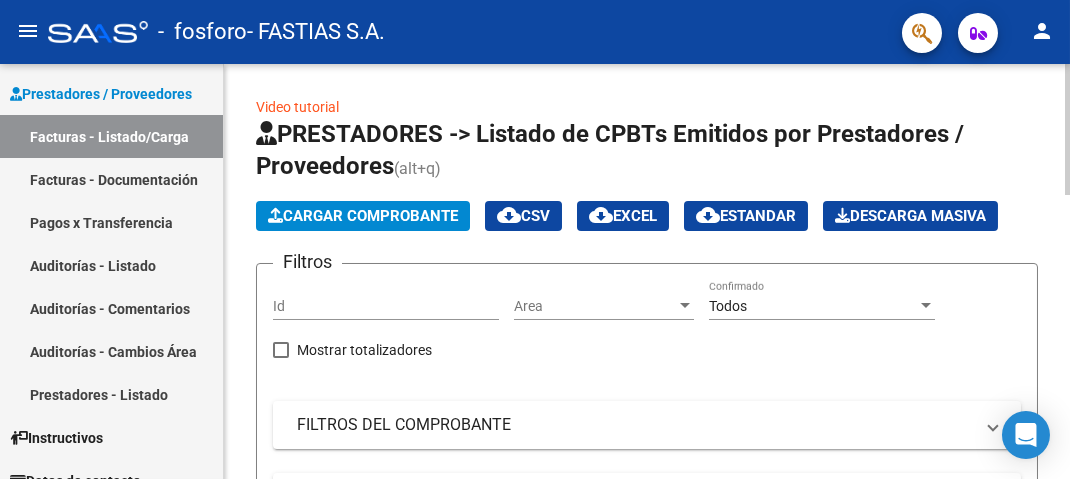 click on "Cargar Comprobante" 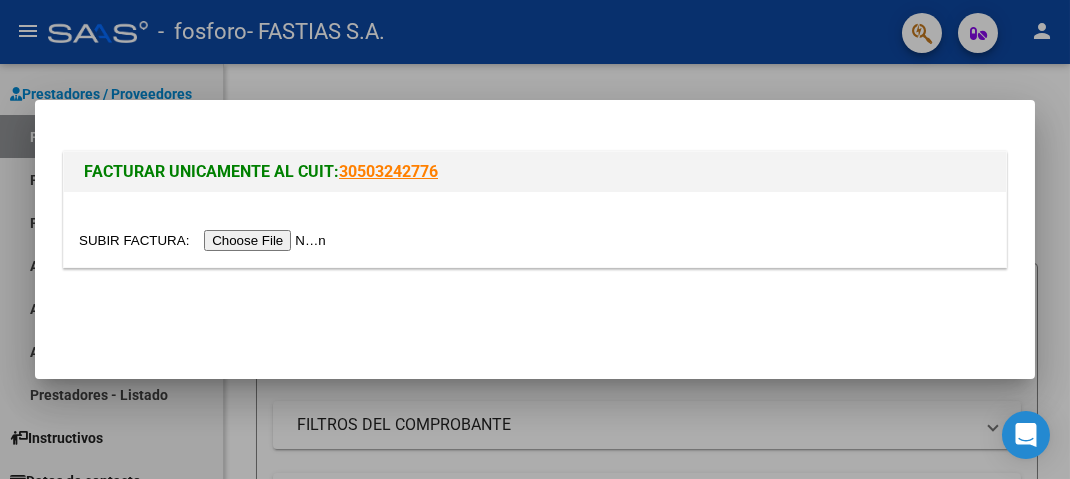 click at bounding box center [205, 240] 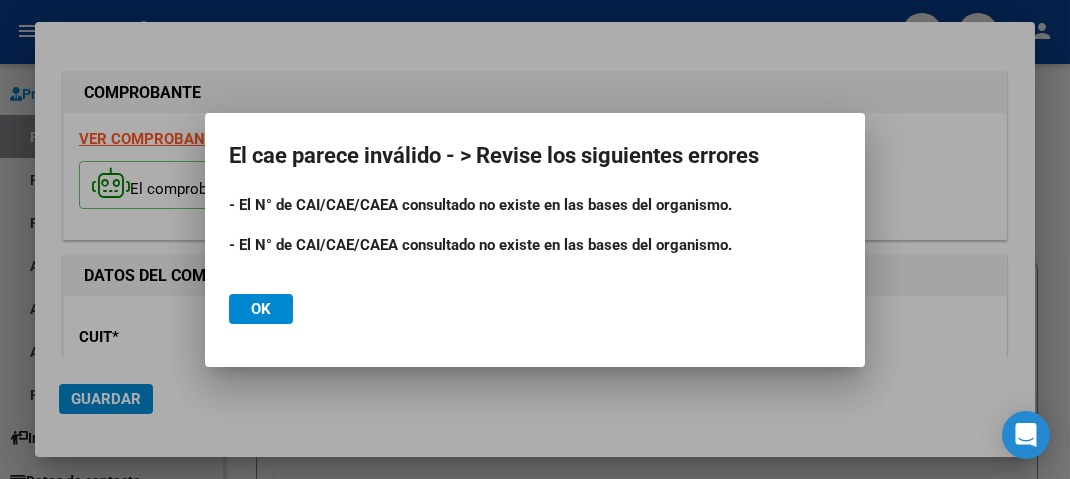 drag, startPoint x: 263, startPoint y: 303, endPoint x: 245, endPoint y: 333, distance: 34.98571 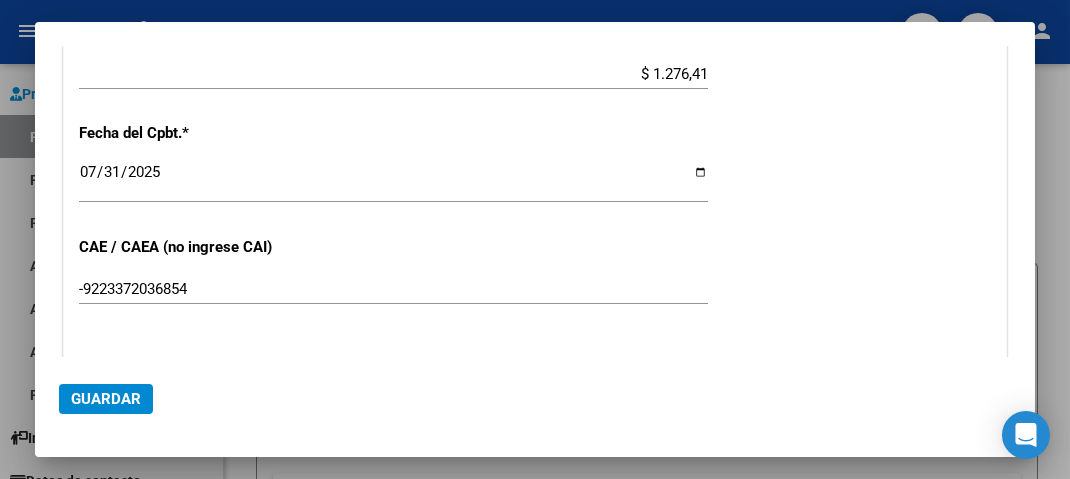 scroll, scrollTop: 972, scrollLeft: 0, axis: vertical 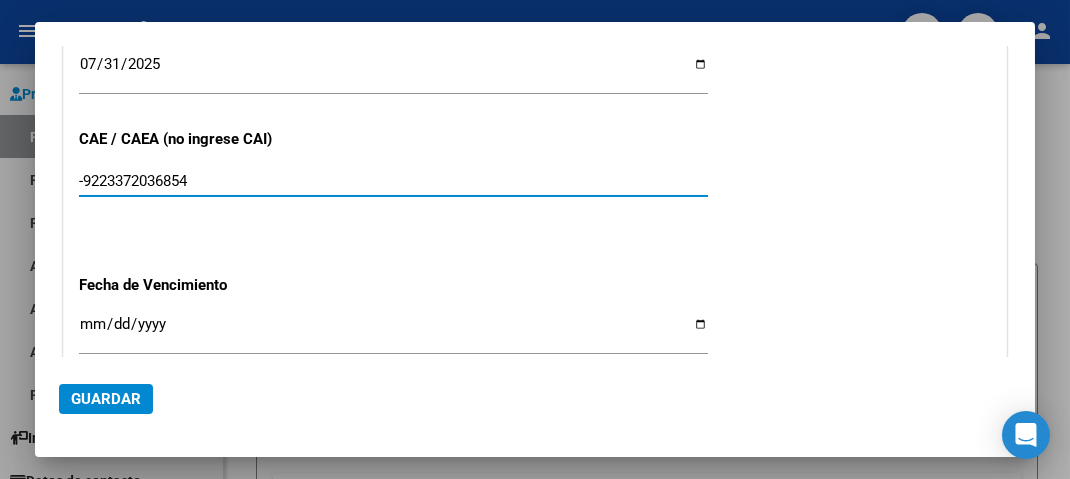 drag, startPoint x: 211, startPoint y: 172, endPoint x: 50, endPoint y: 148, distance: 162.77899 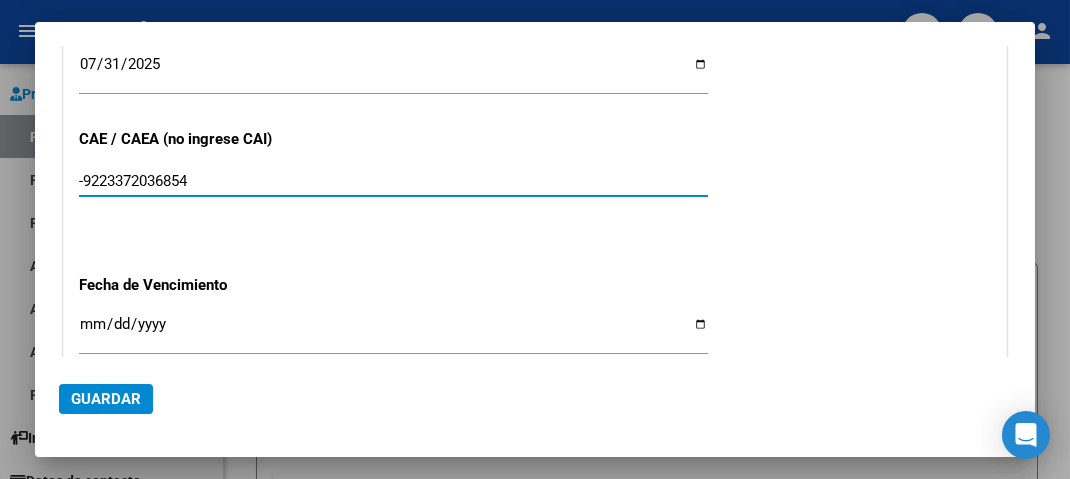 type on "[NUMBER]" 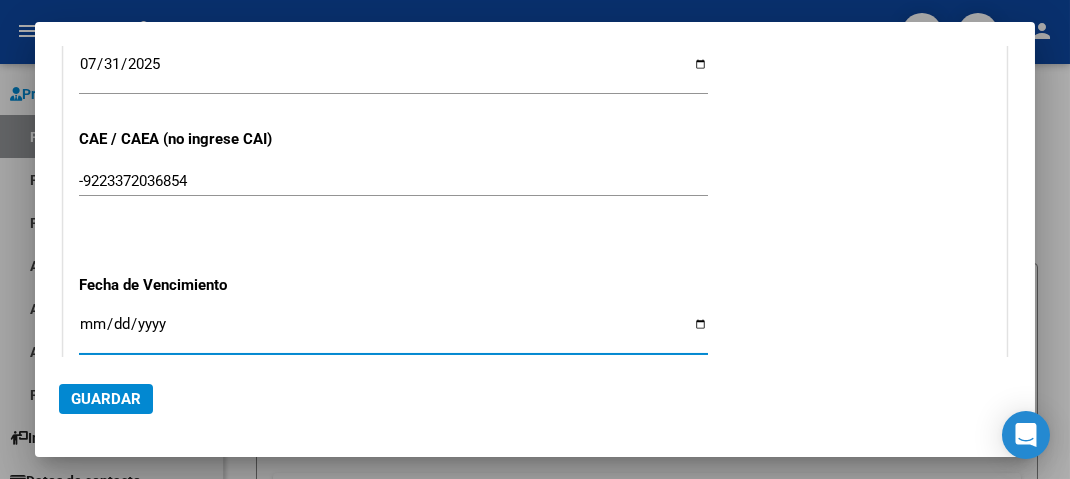 type on "2025-07-30" 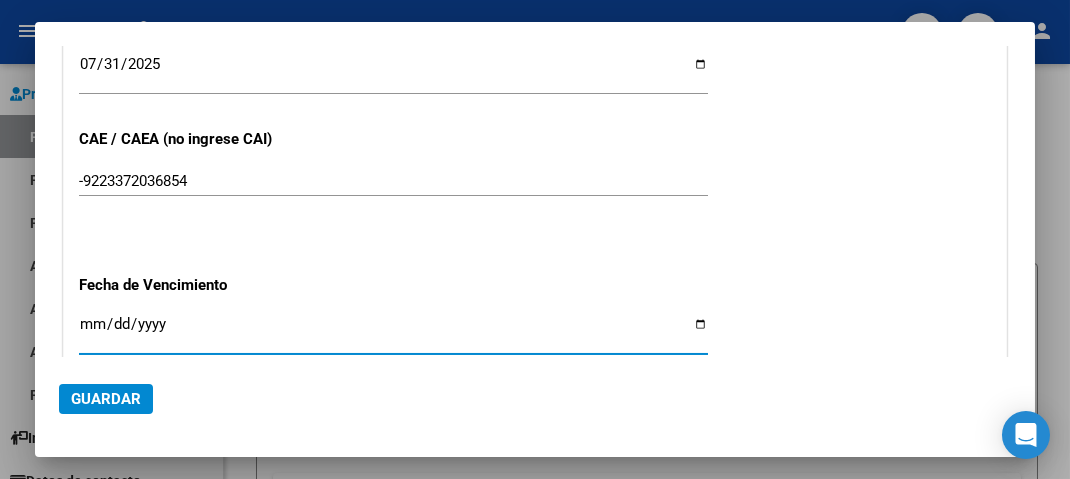 type on "2025-08-10" 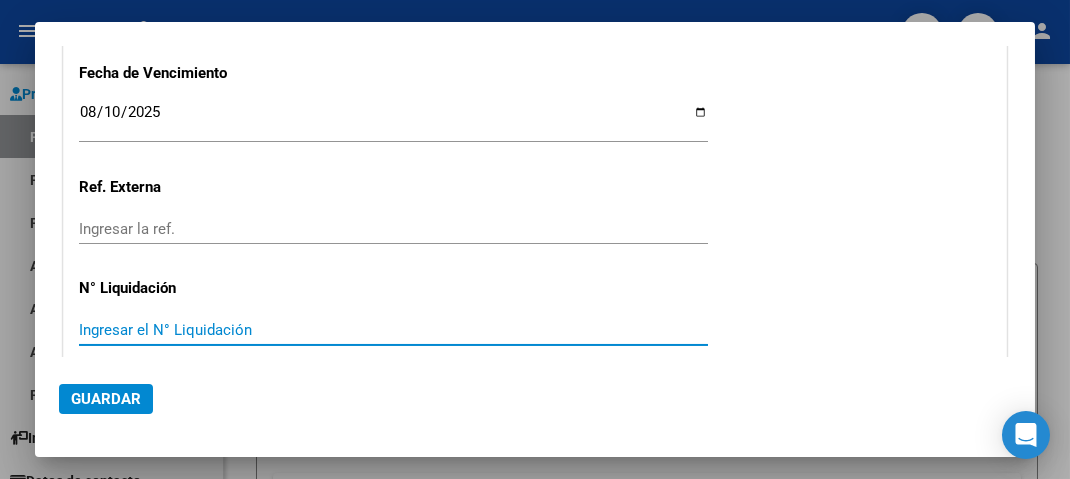 scroll, scrollTop: 1244, scrollLeft: 0, axis: vertical 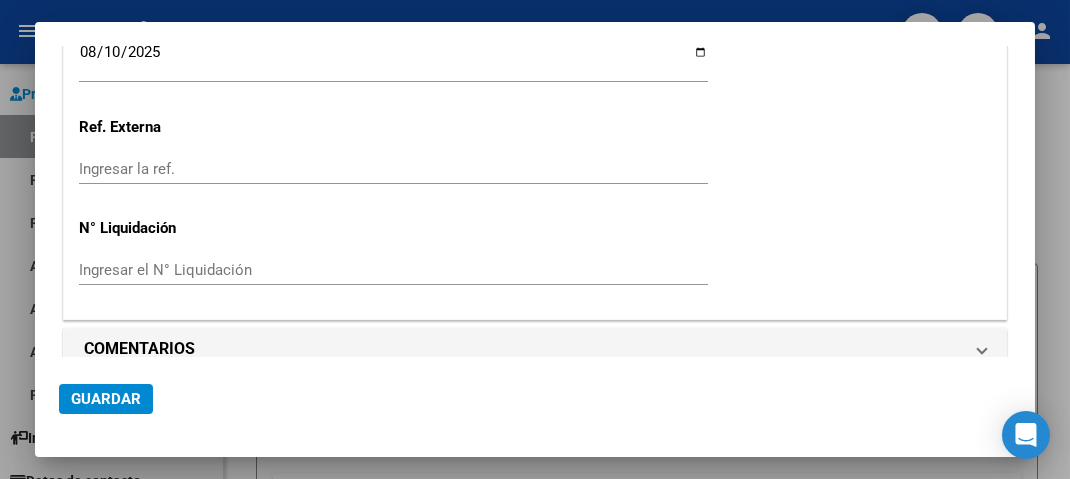 type 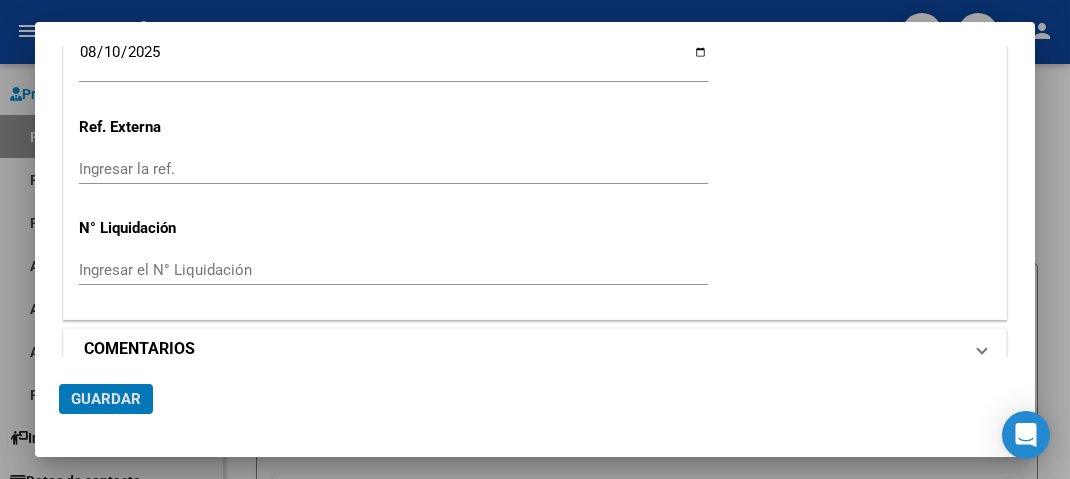 click on "COMENTARIOS" at bounding box center (535, 349) 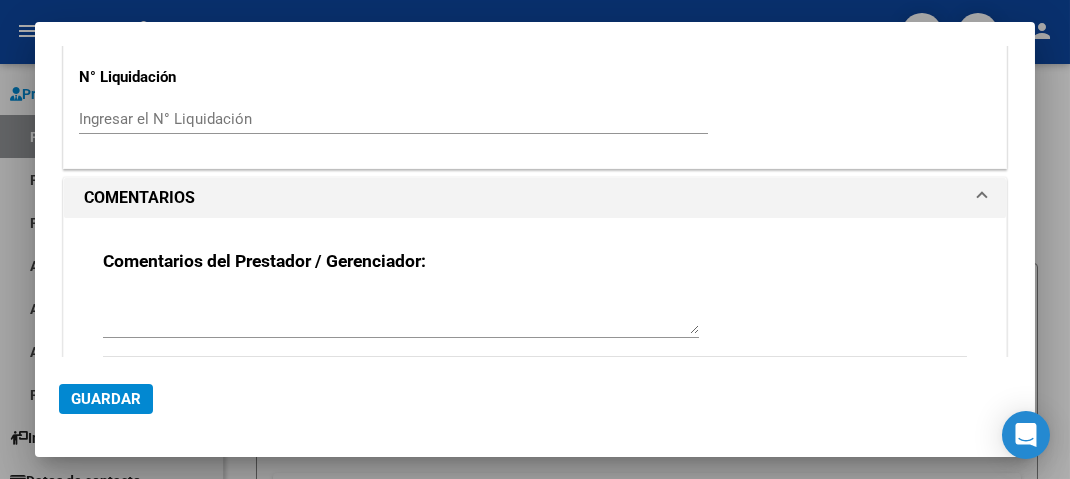 scroll, scrollTop: 1436, scrollLeft: 0, axis: vertical 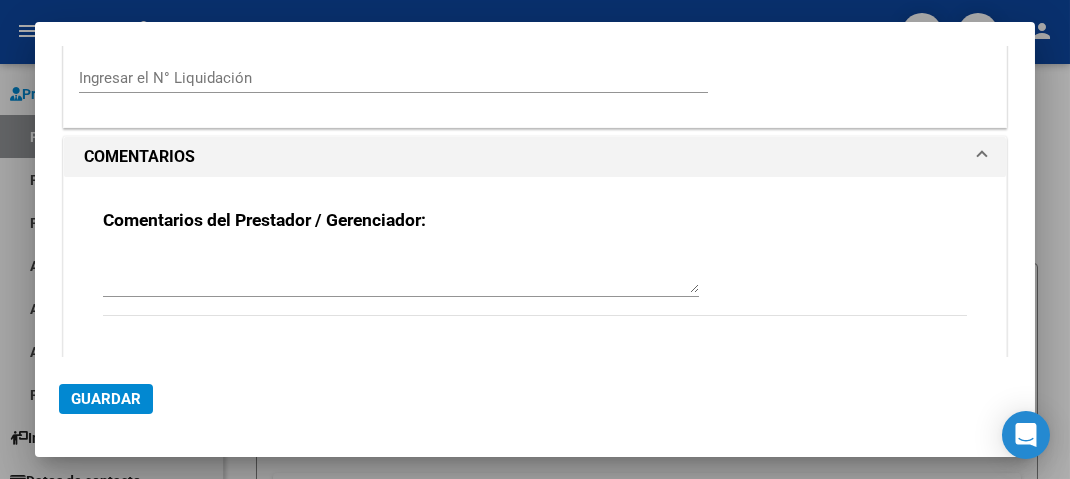 click at bounding box center [401, 273] 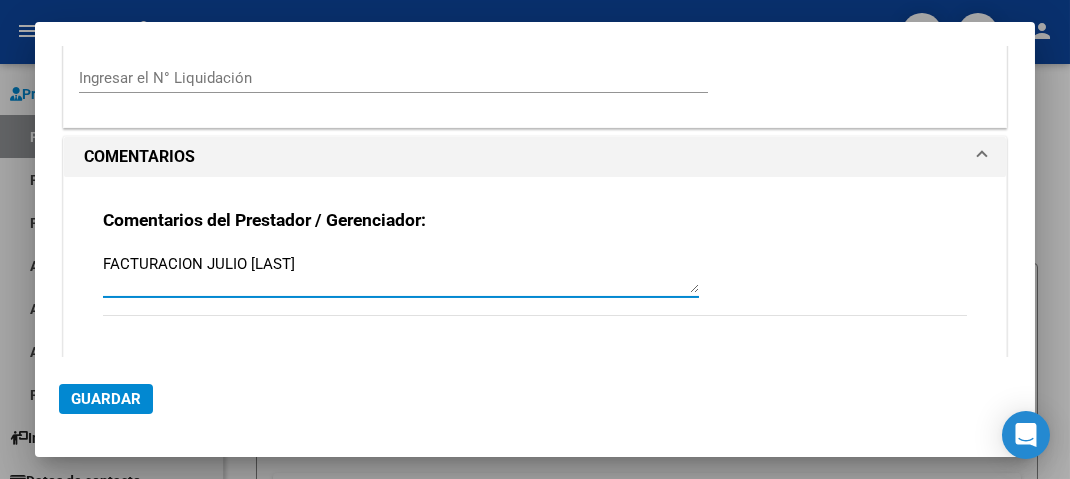 type on "FACTURACION JULIO [LAST]" 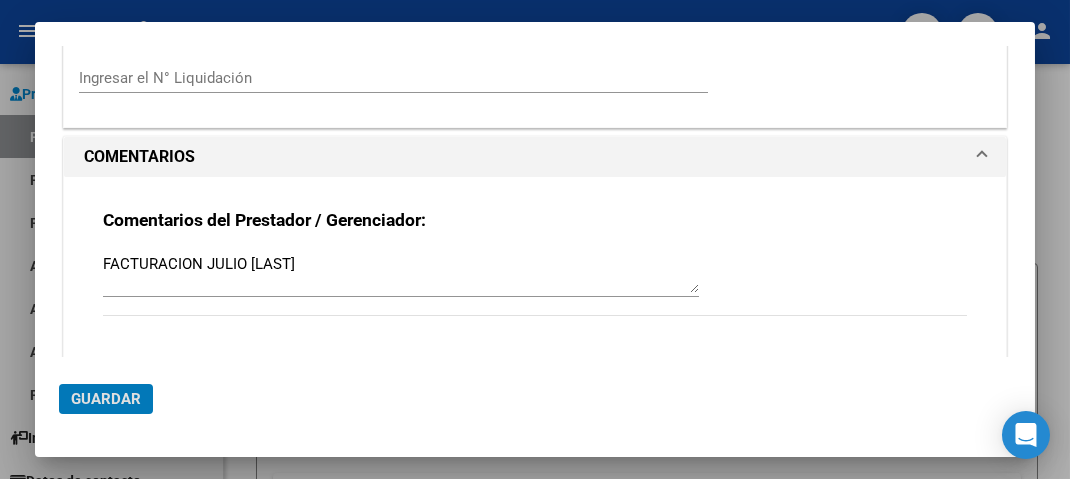 click on "Guardar" 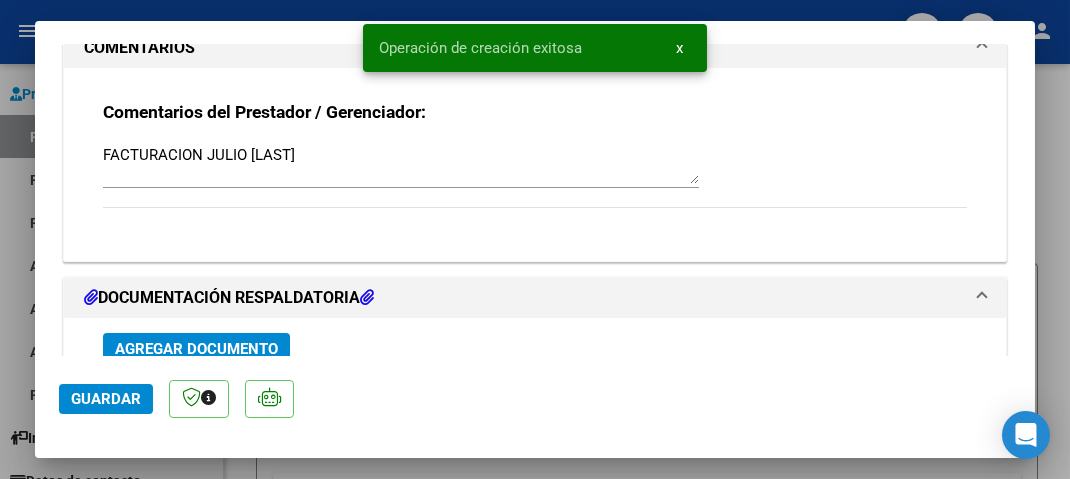 scroll, scrollTop: 1621, scrollLeft: 0, axis: vertical 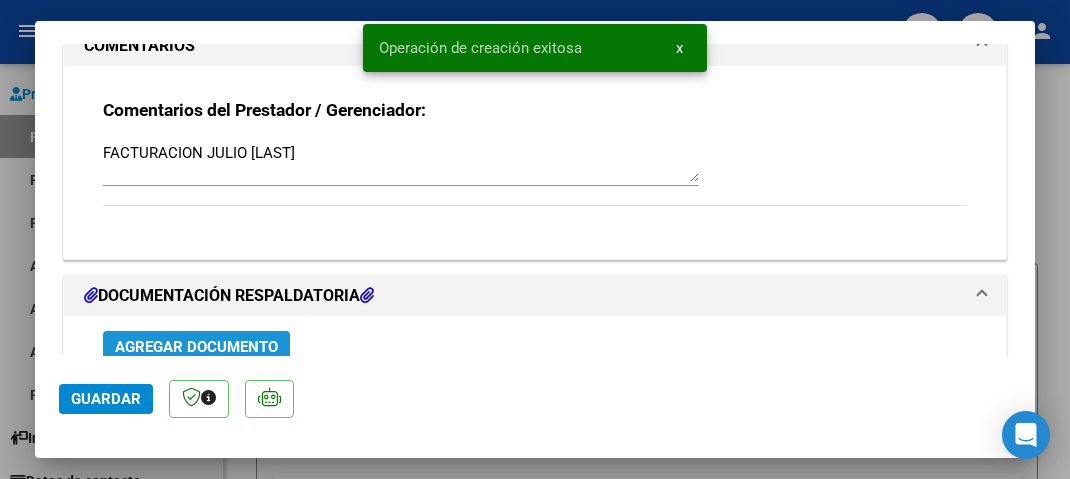 click on "Agregar Documento" at bounding box center (196, 347) 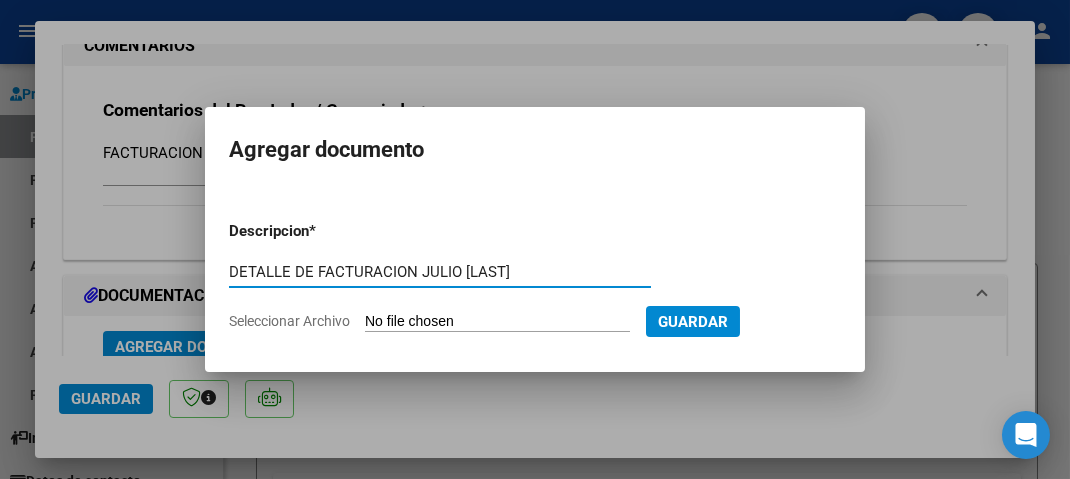 type on "DETALLE DE FACTURACION JULIO [LAST]" 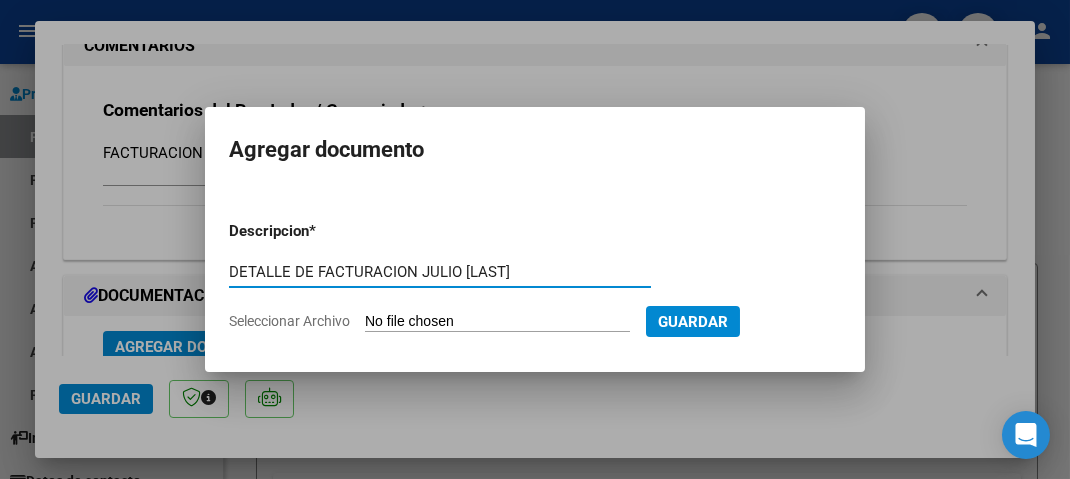 click on "Seleccionar Archivo" at bounding box center [497, 322] 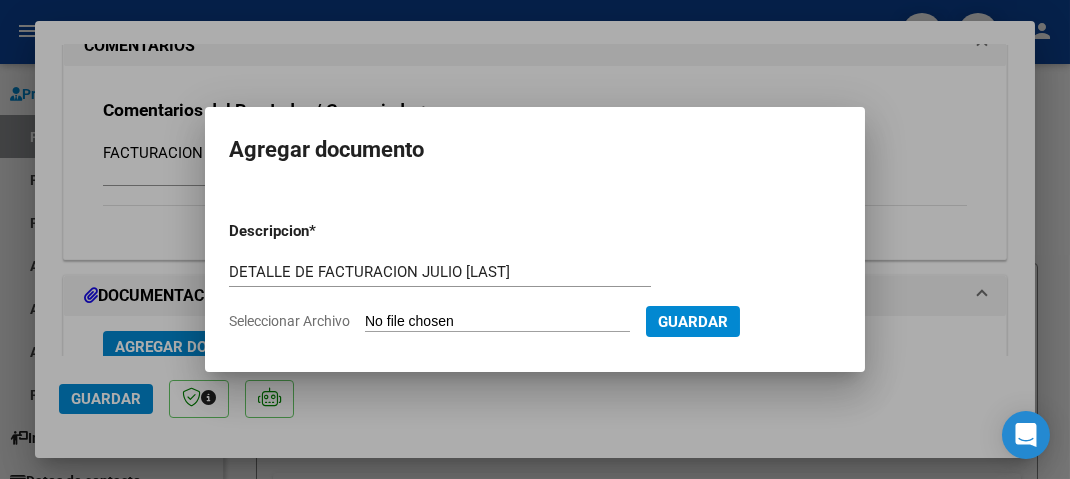 type on "C:\fakepath\RENDICION OSPIF JULIO [LAST].pdf" 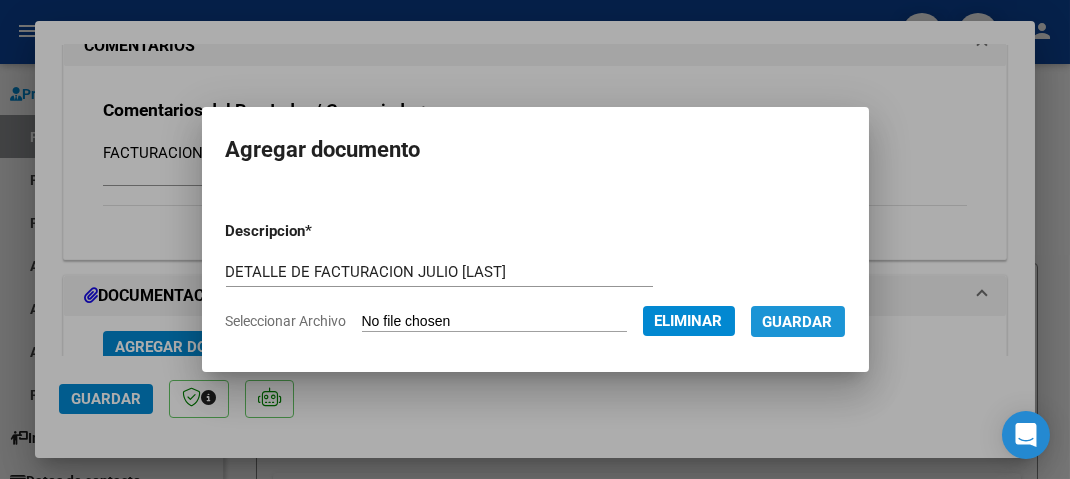 click on "Guardar" at bounding box center [798, 322] 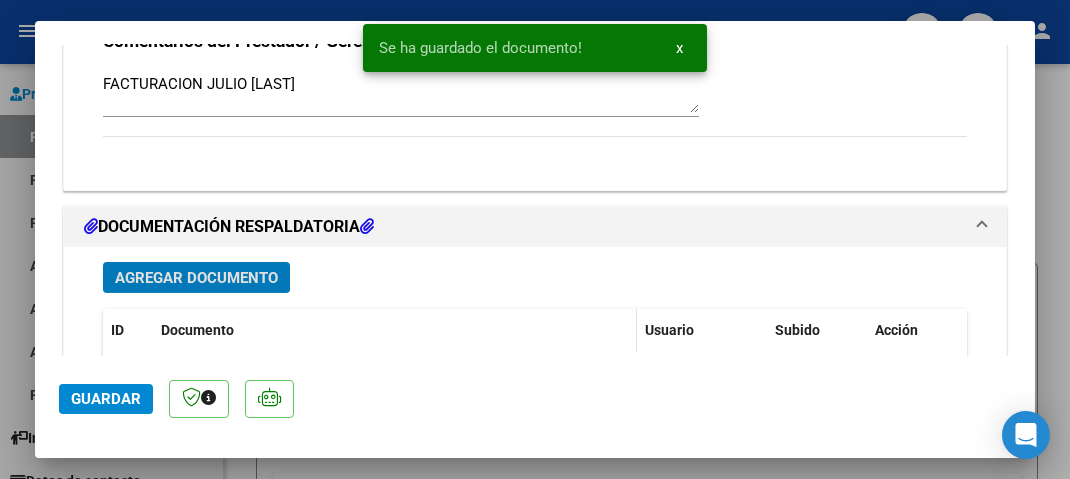 scroll, scrollTop: 1729, scrollLeft: 0, axis: vertical 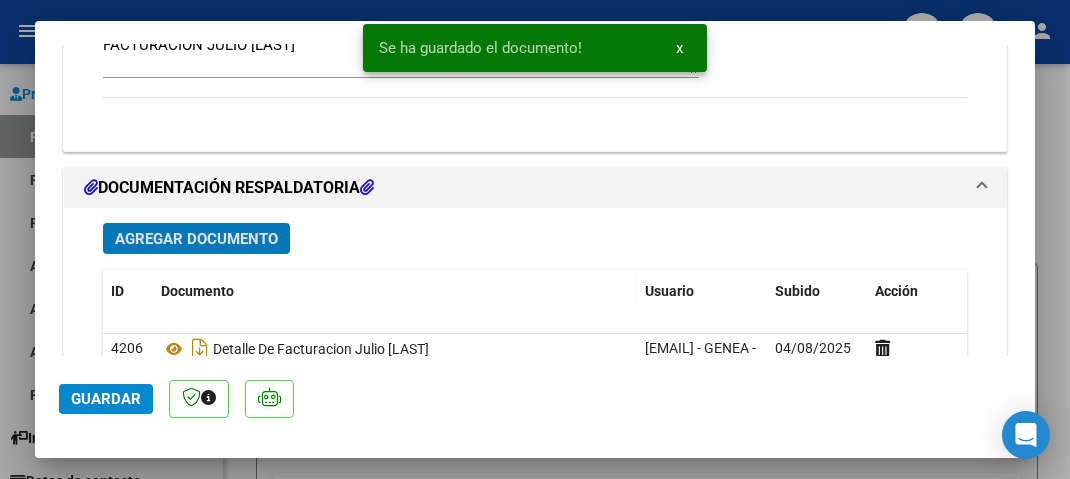 click on "Agregar Documento" at bounding box center (196, 239) 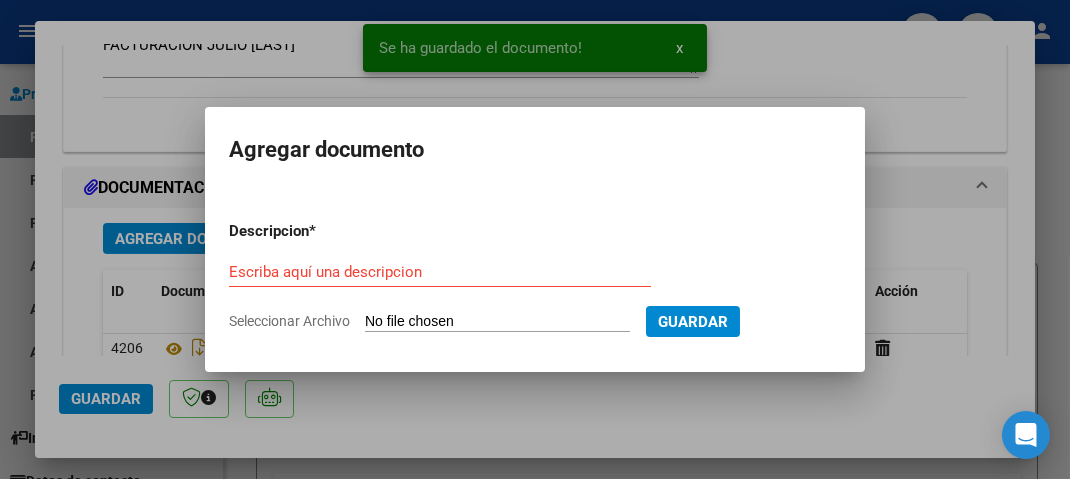 click on "Escriba aquí una descripcion" at bounding box center [440, 272] 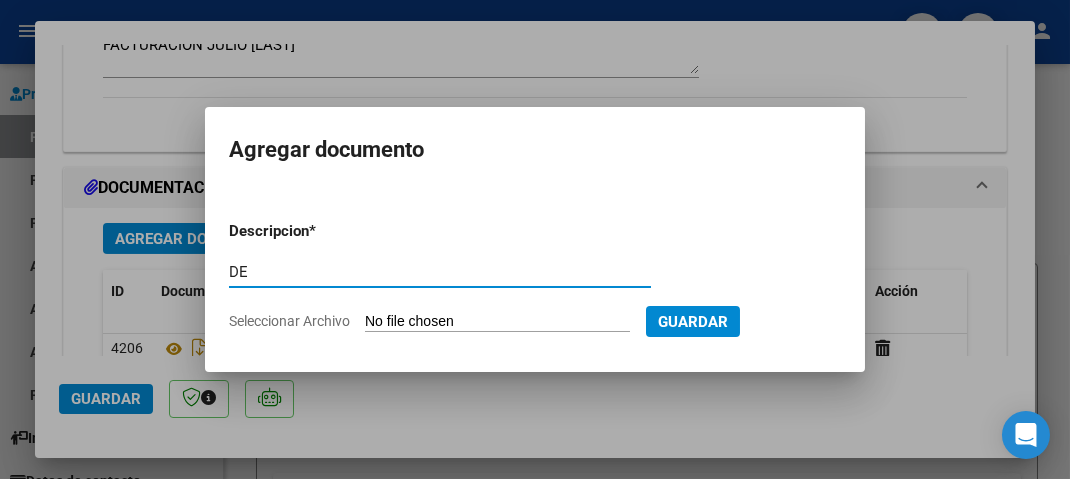 type on "D" 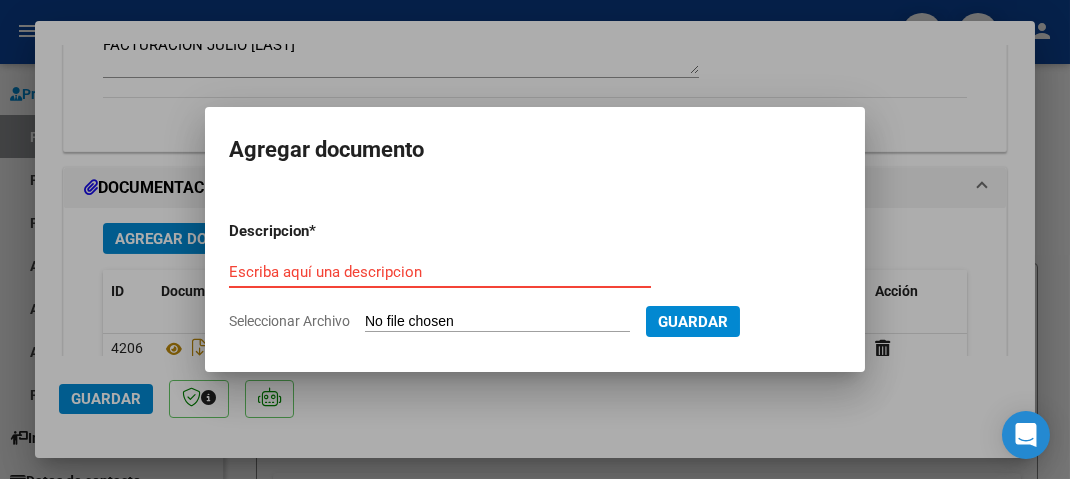 type on "N" 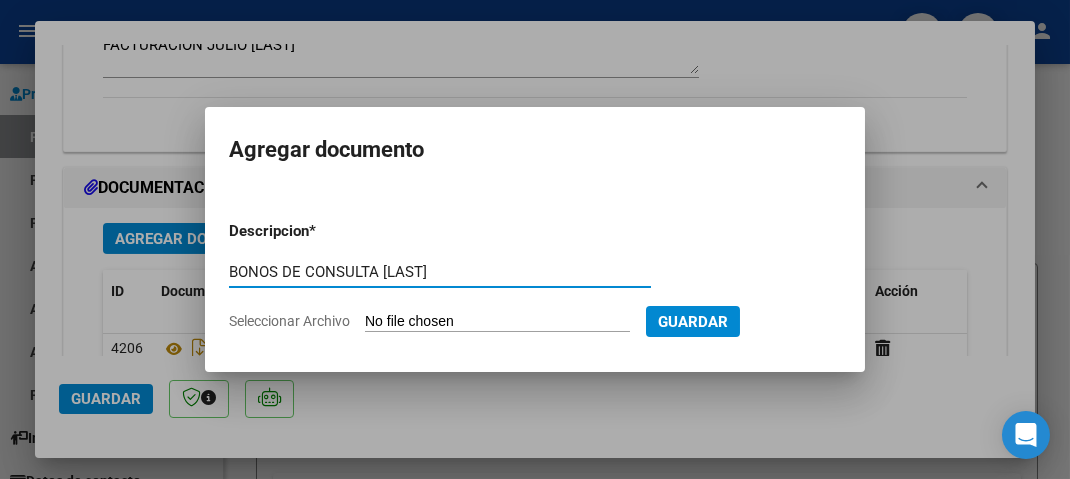 type on "BONOS DE CONSULTA [LAST]" 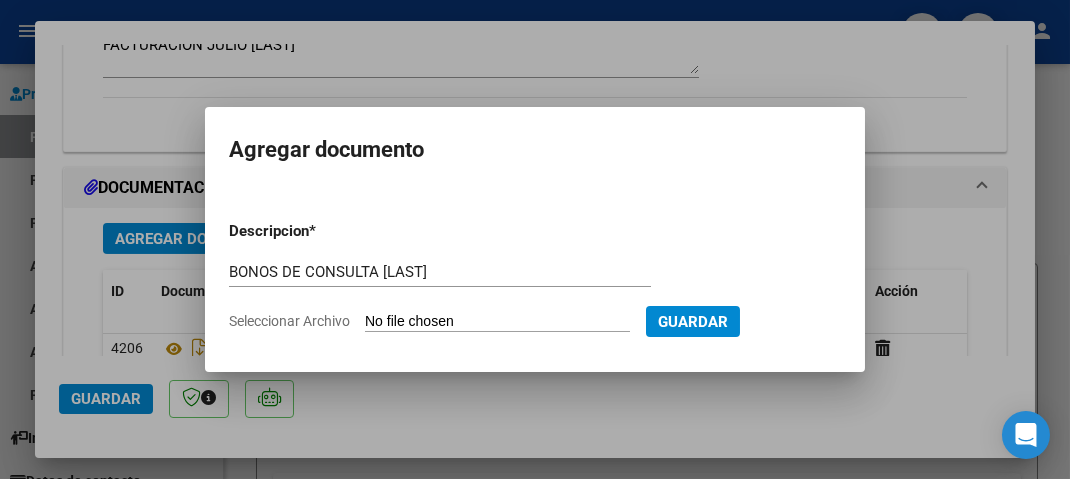 click on "Seleccionar Archivo" at bounding box center (497, 322) 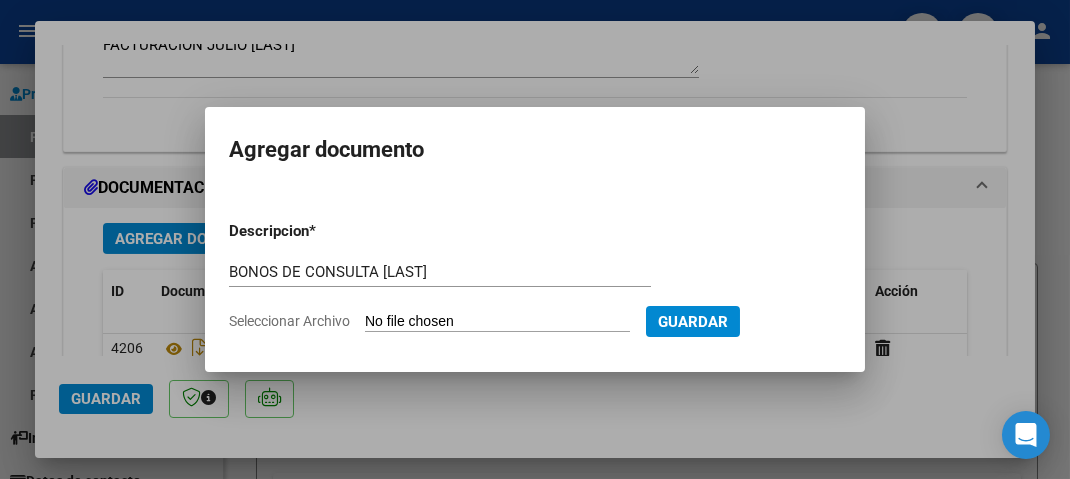 type on "C:\fakepath\BONOS AL 19-7 OSPIF.pdf" 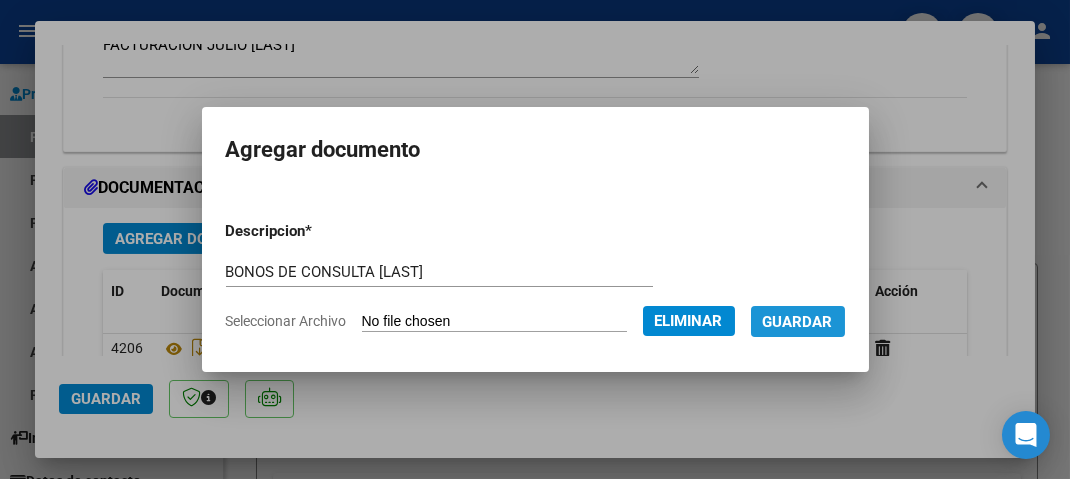 click on "Guardar" at bounding box center (798, 322) 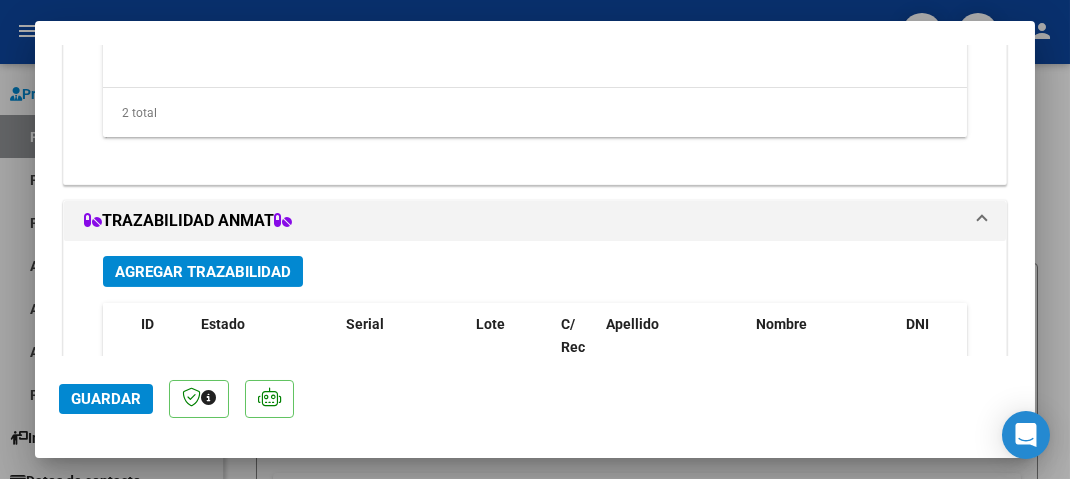 scroll, scrollTop: 2227, scrollLeft: 0, axis: vertical 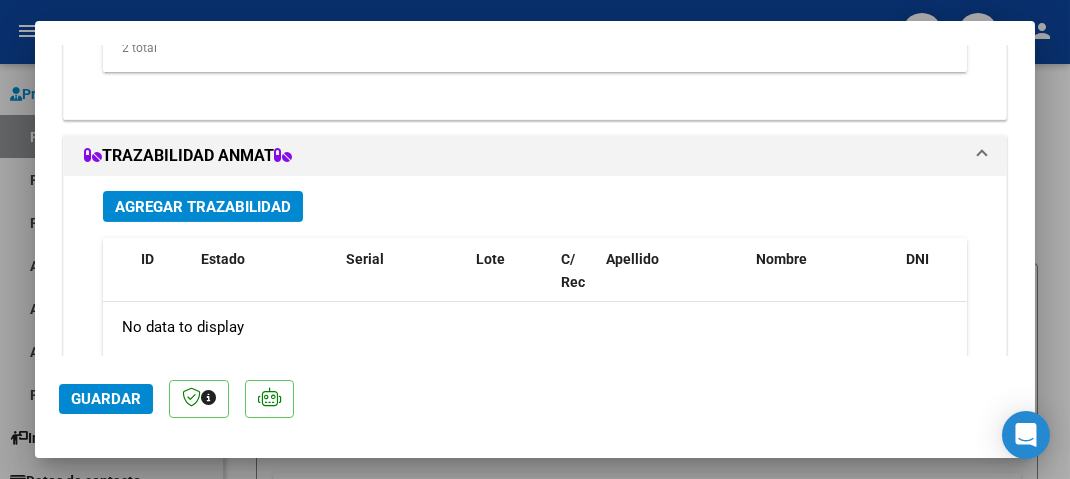 click on "Guardar" 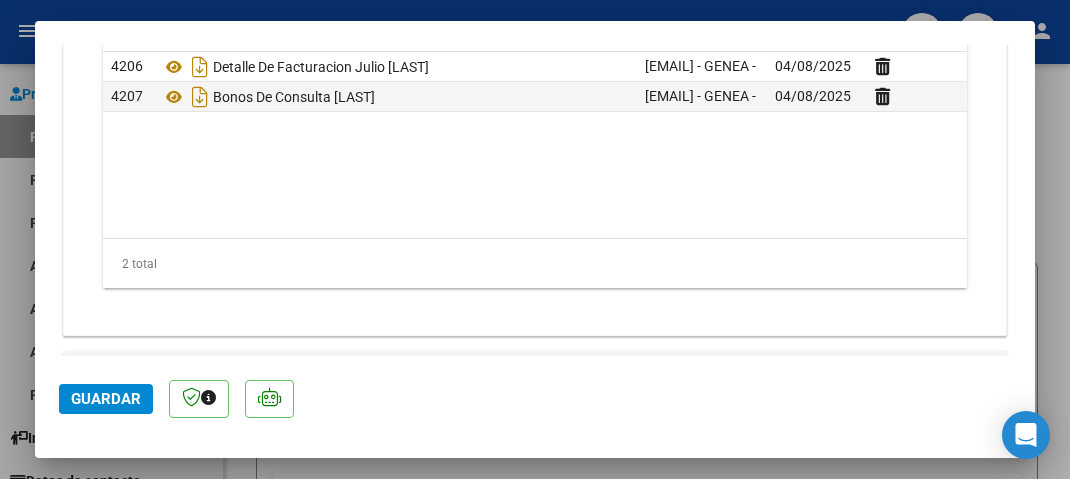 scroll, scrollTop: 1795, scrollLeft: 0, axis: vertical 